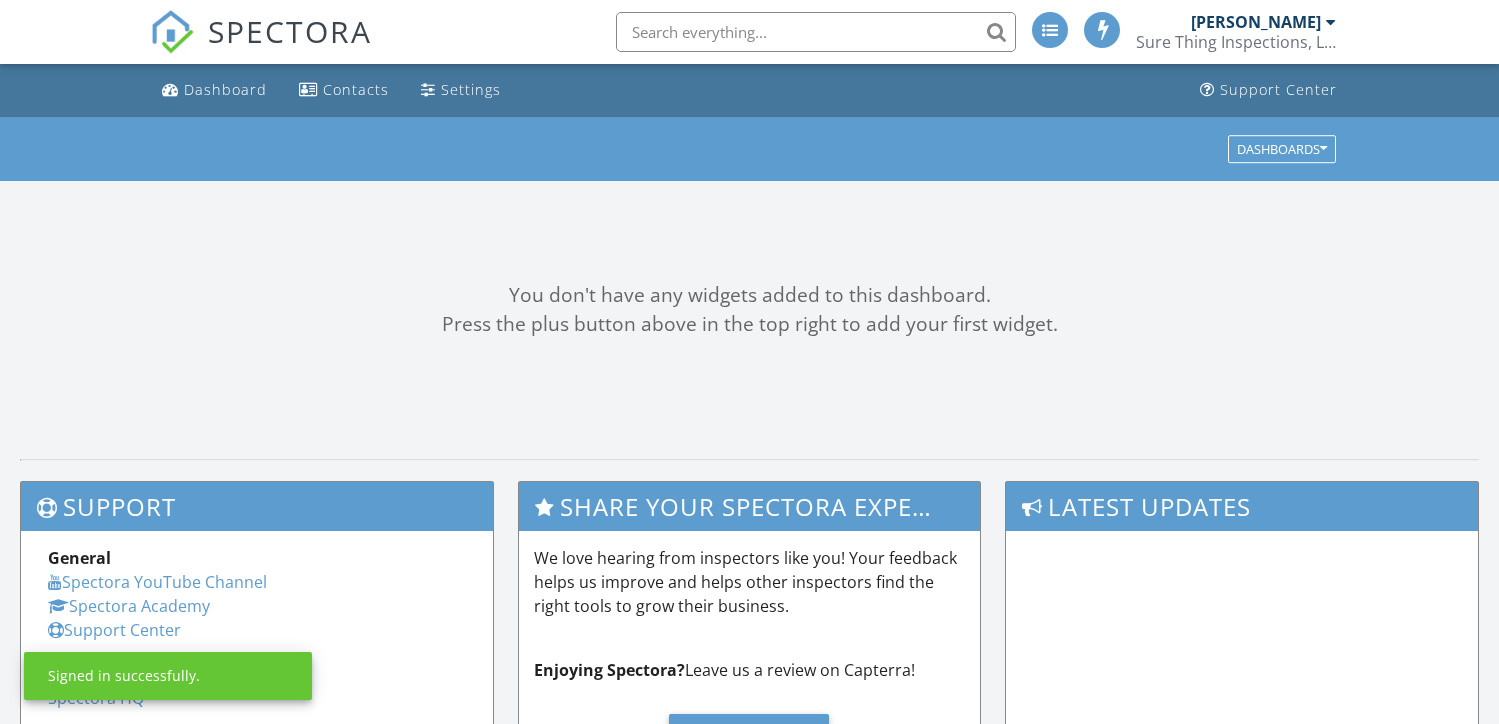 scroll, scrollTop: 0, scrollLeft: 0, axis: both 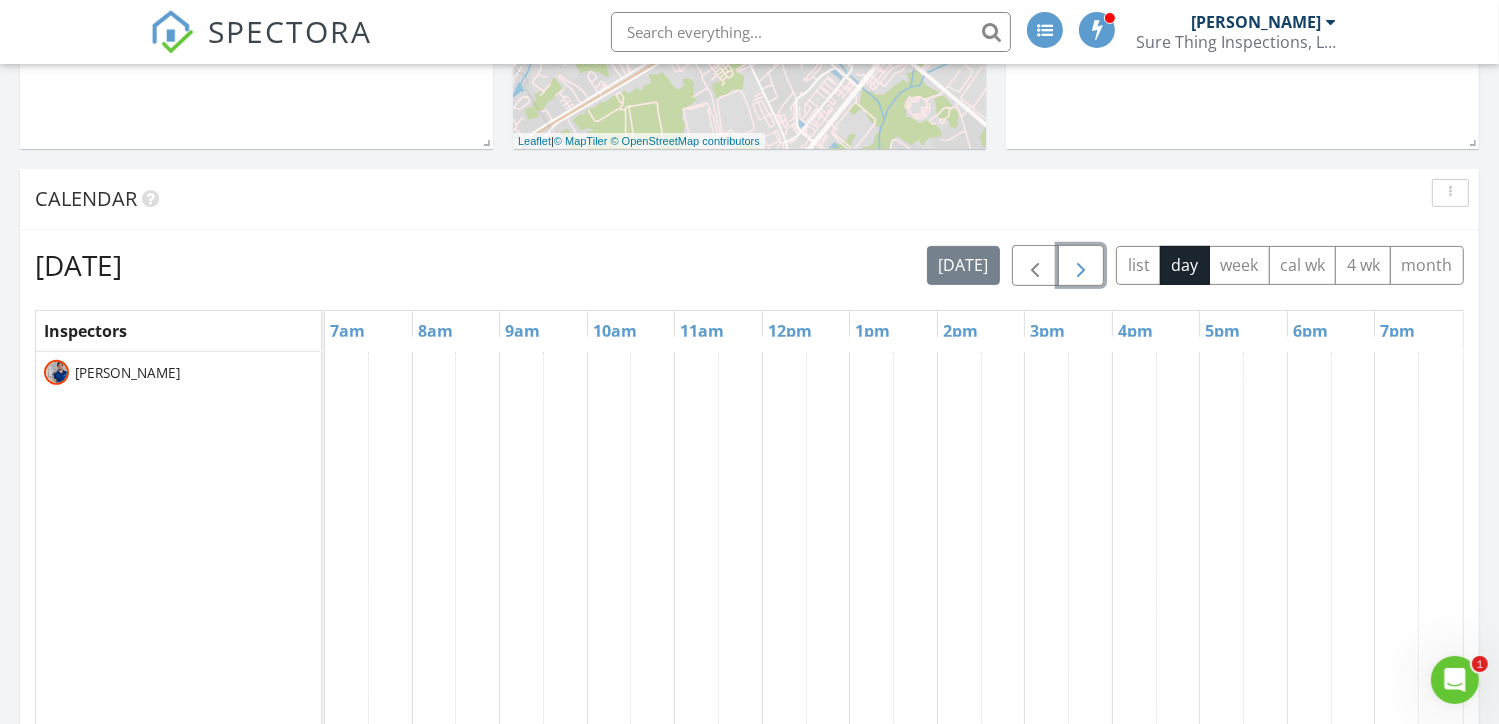 click at bounding box center [1081, 266] 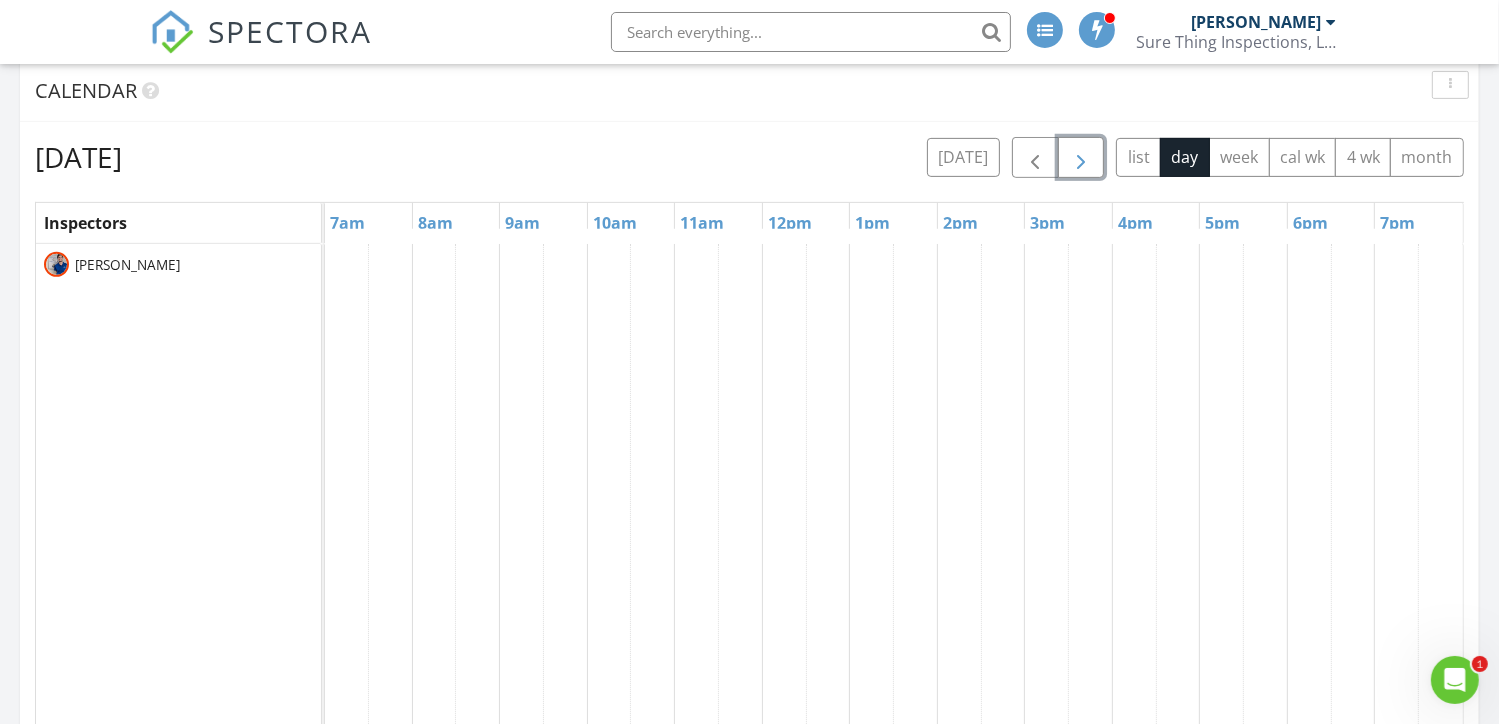 scroll, scrollTop: 740, scrollLeft: 0, axis: vertical 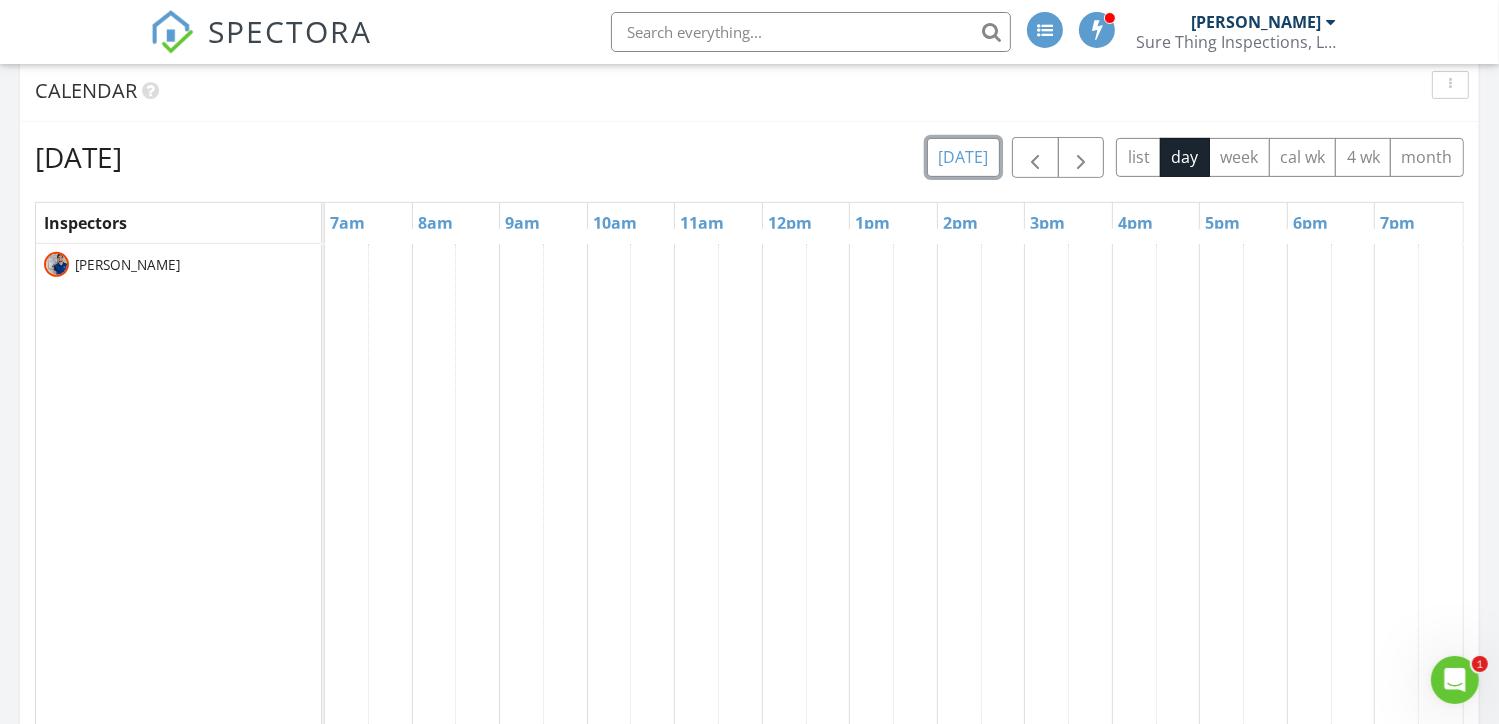 click on "[DATE]" at bounding box center [963, 157] 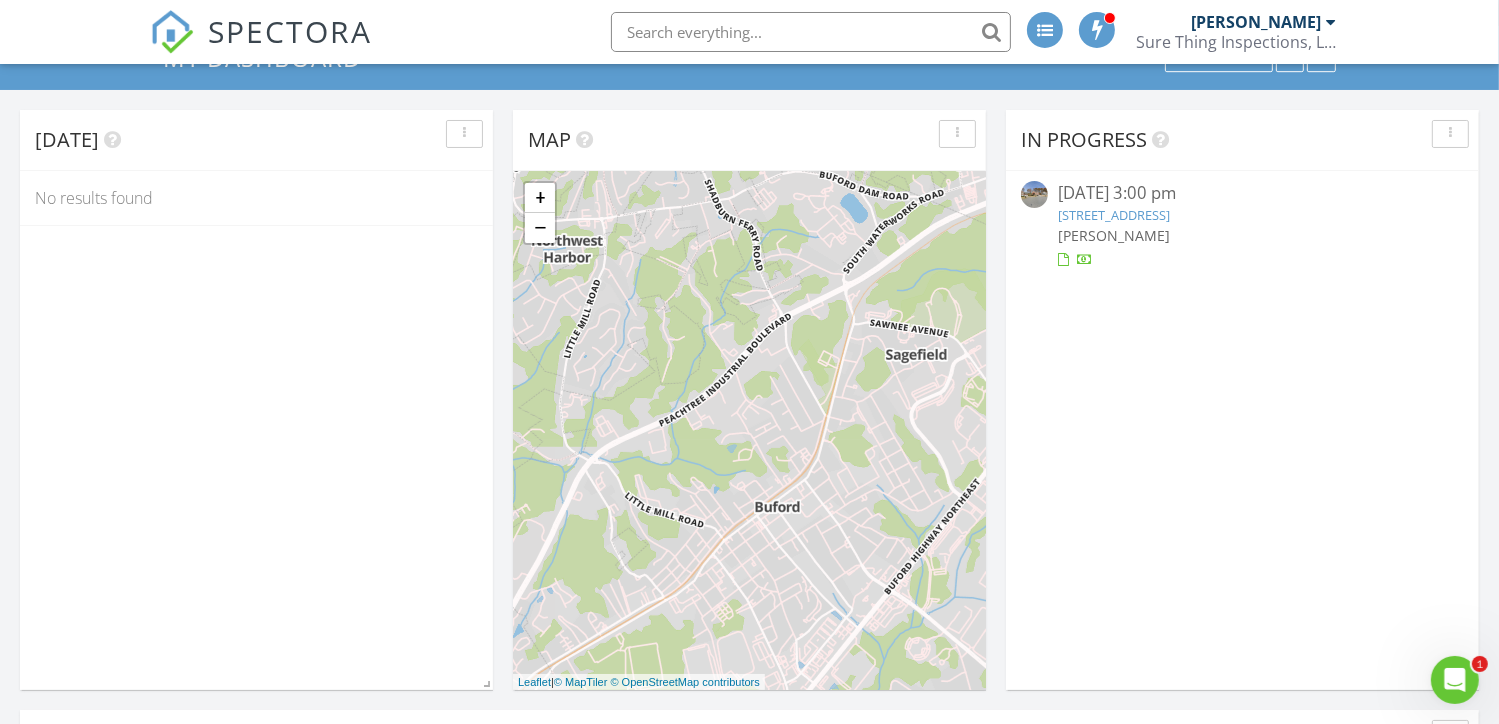 scroll, scrollTop: 88, scrollLeft: 0, axis: vertical 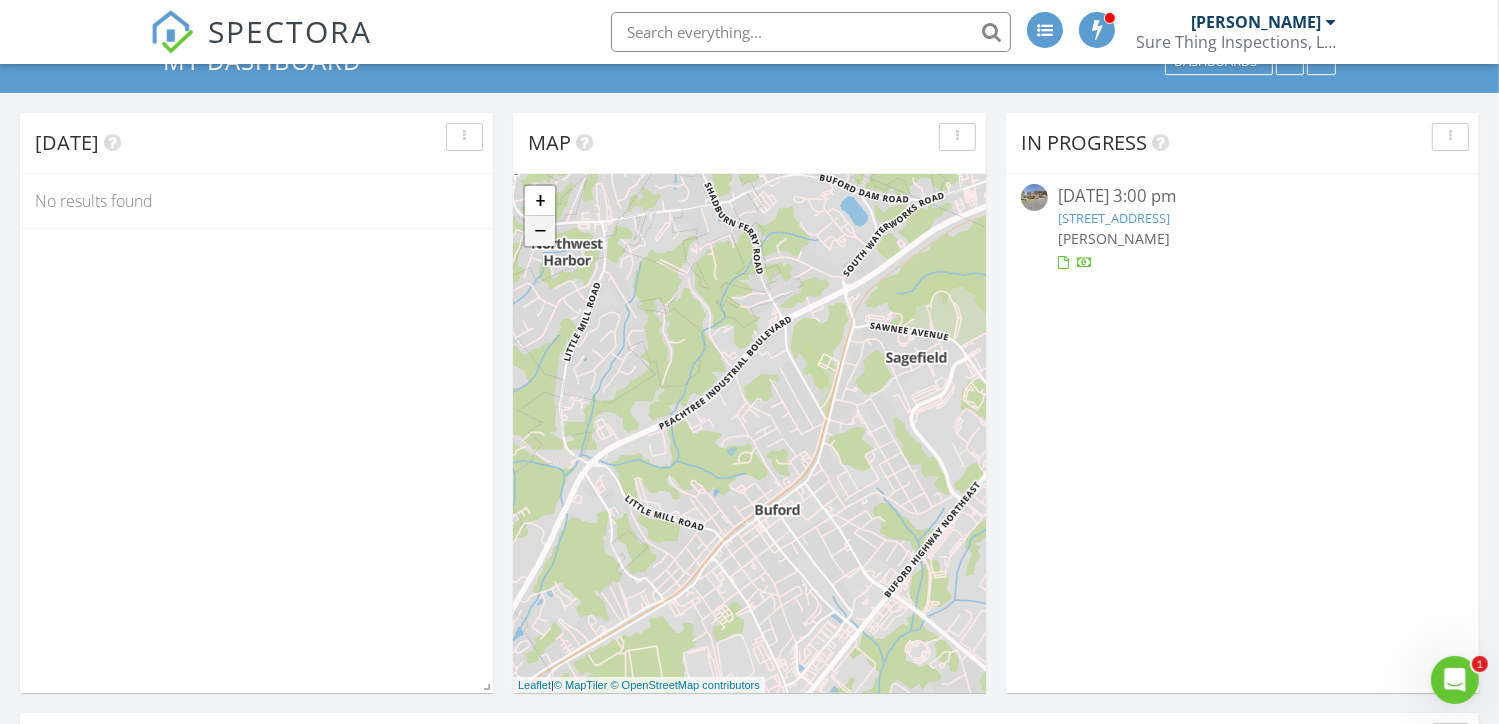 click on "−" at bounding box center (540, 231) 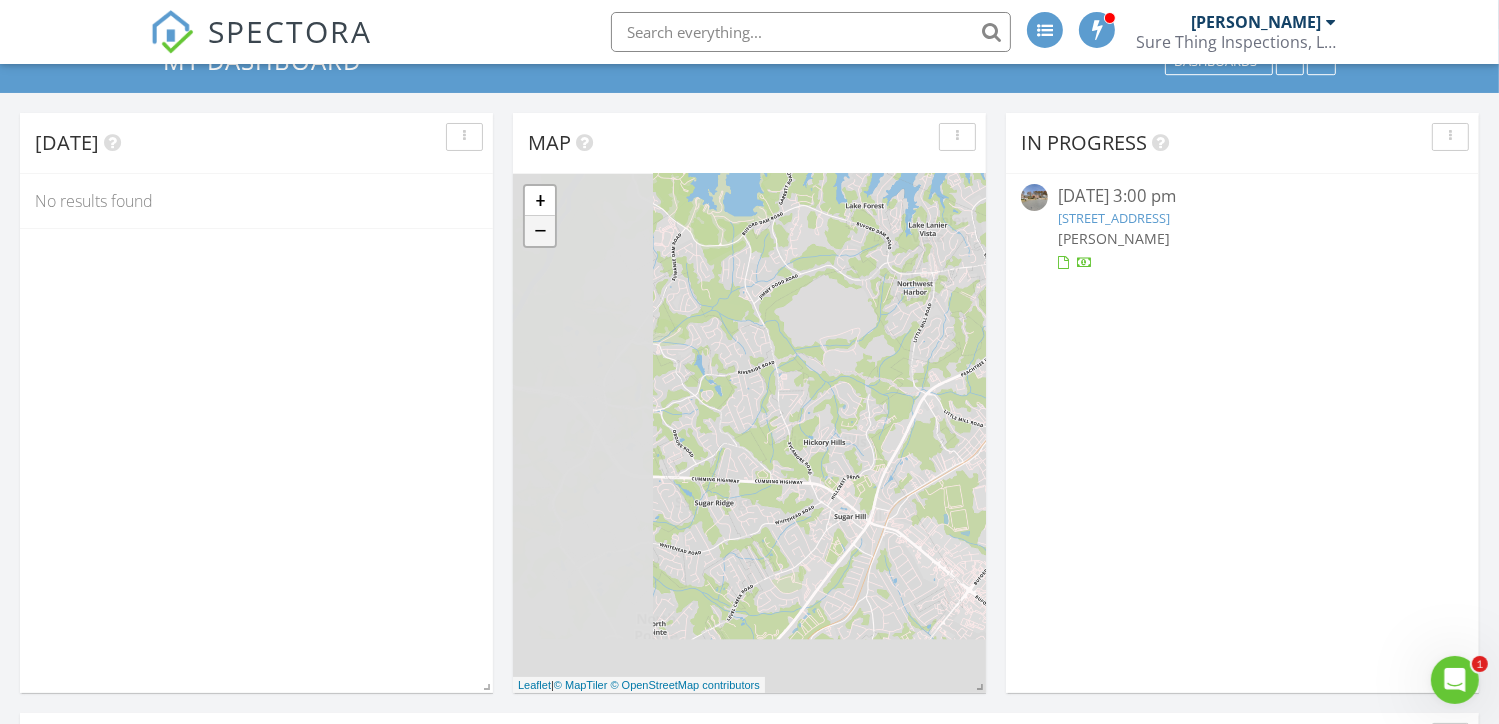 click on "−" at bounding box center [540, 231] 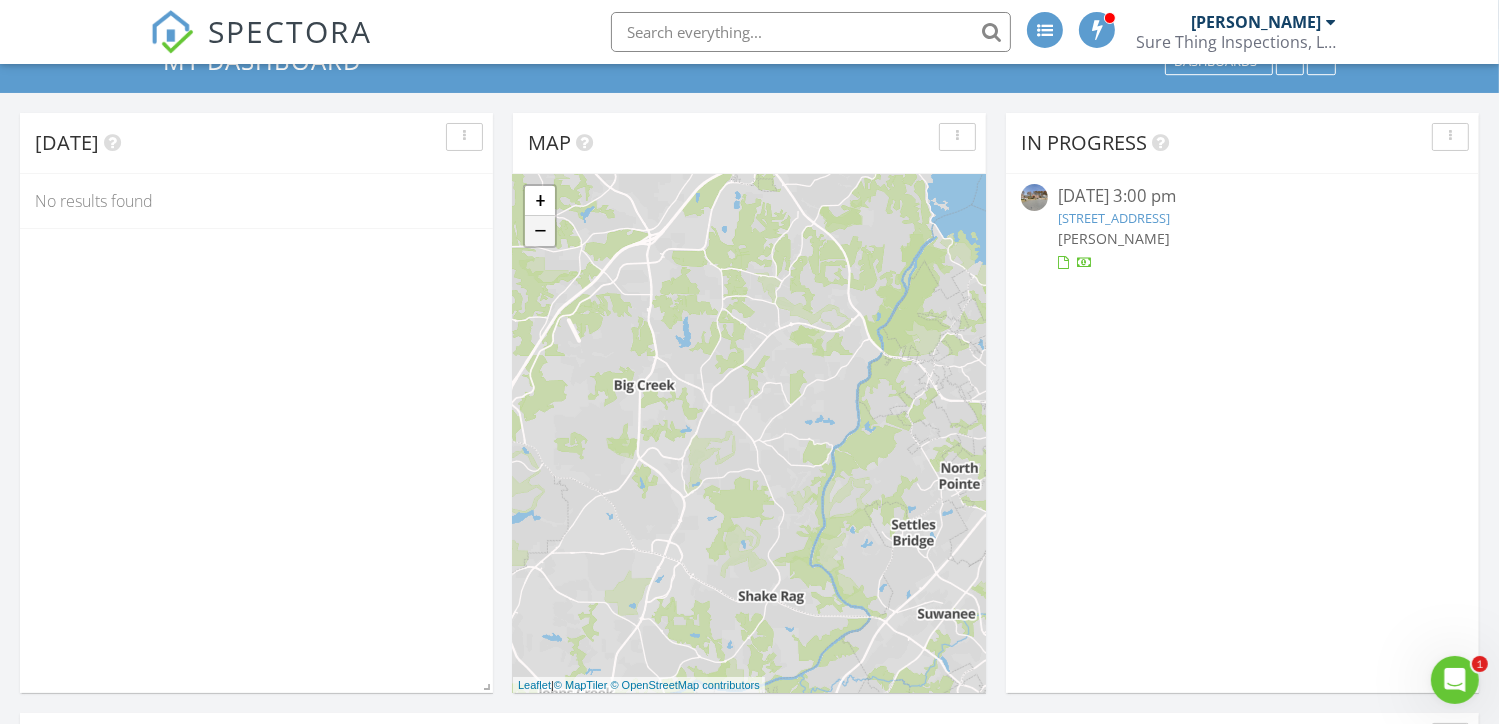 click on "−" at bounding box center (540, 231) 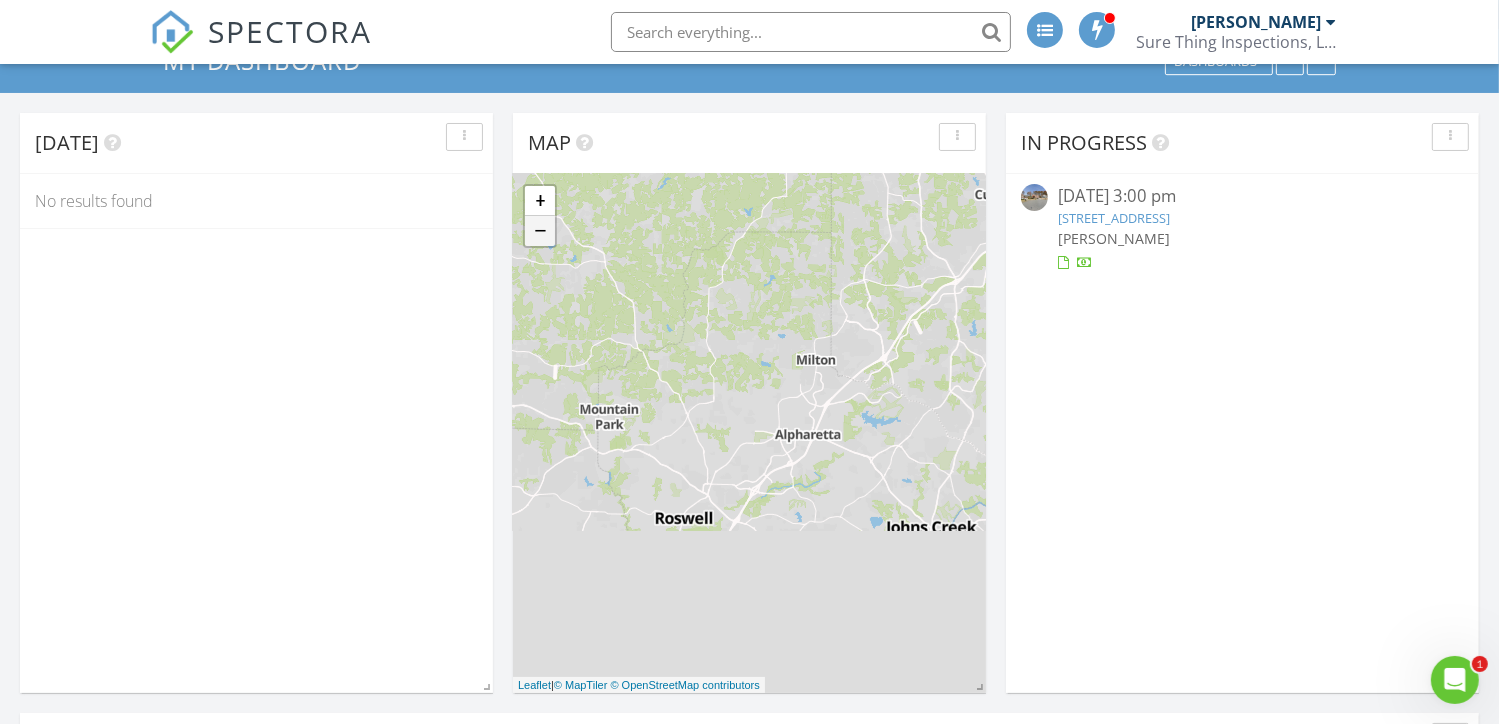 click on "−" at bounding box center (540, 231) 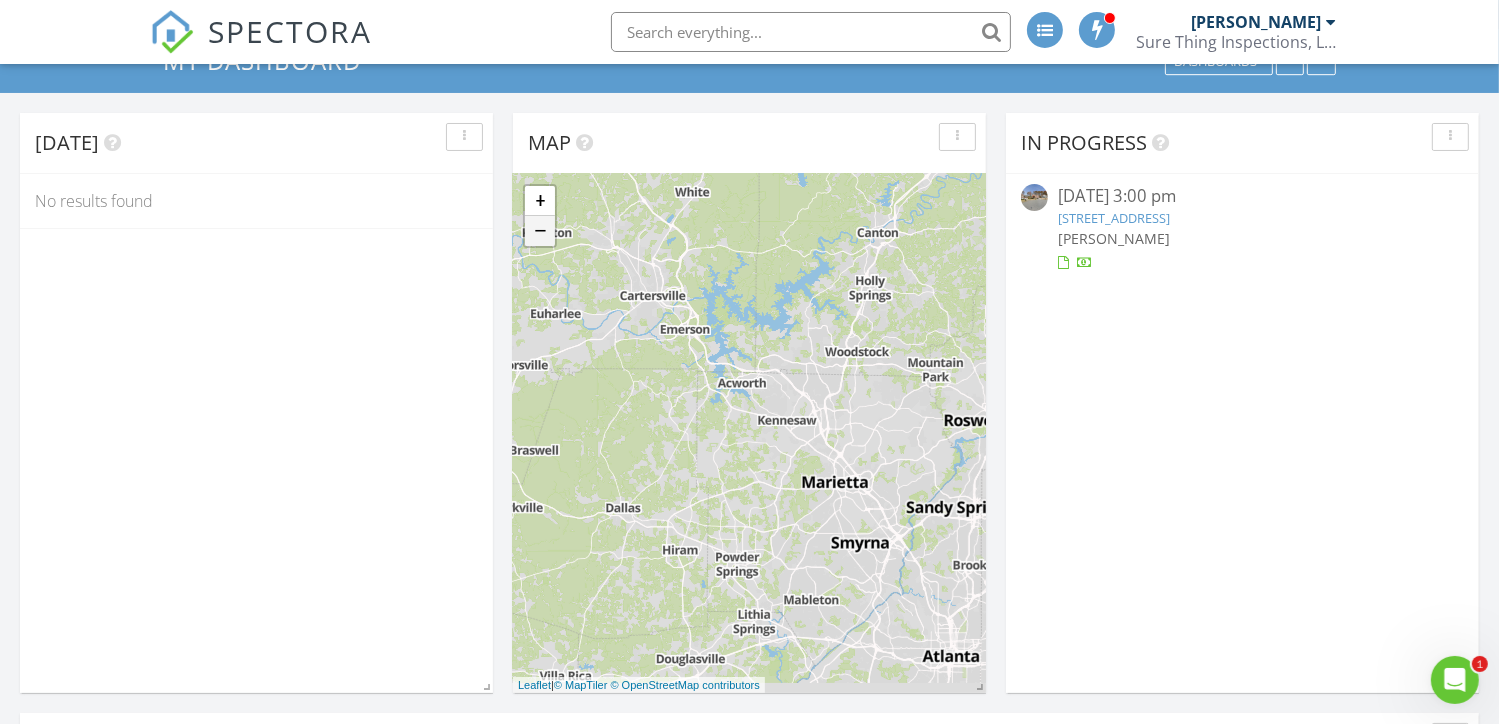 click on "−" at bounding box center [540, 231] 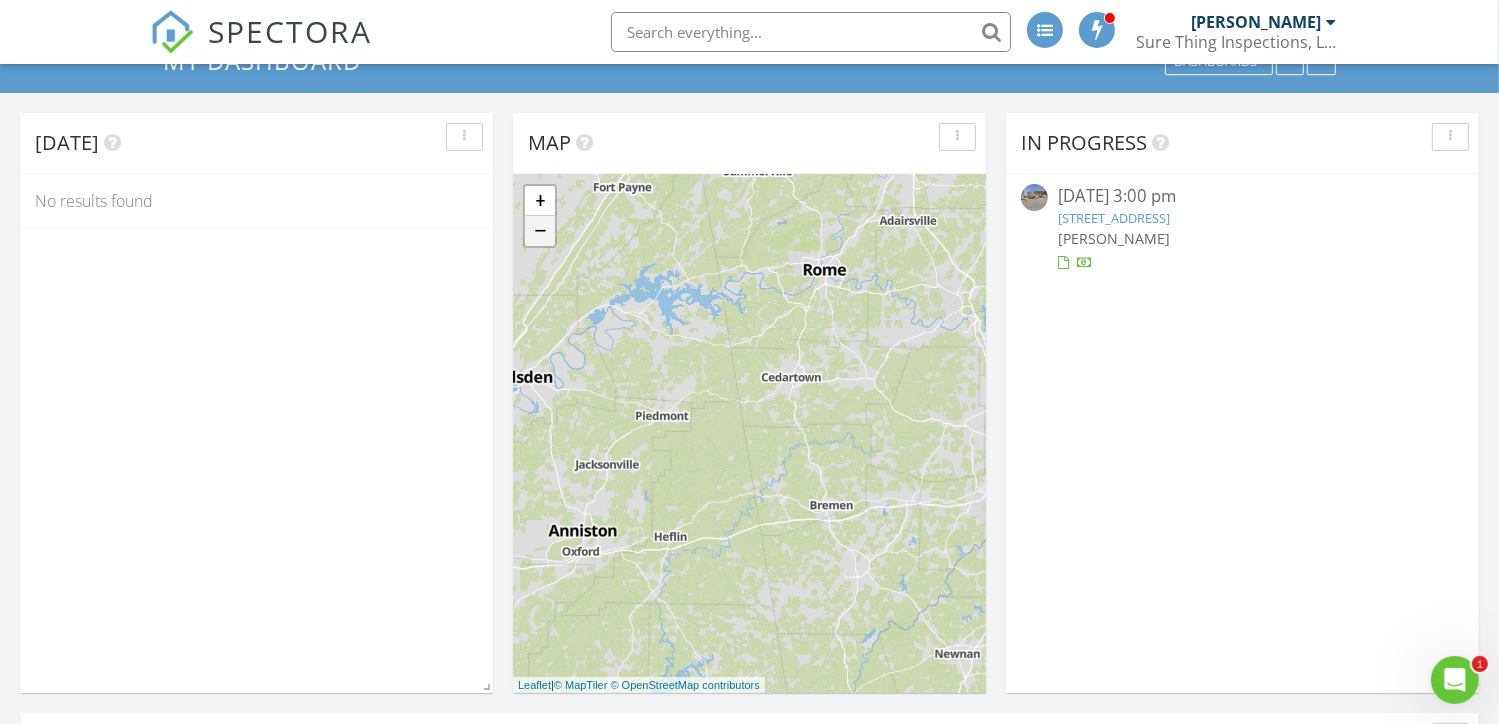 click on "−" at bounding box center (540, 231) 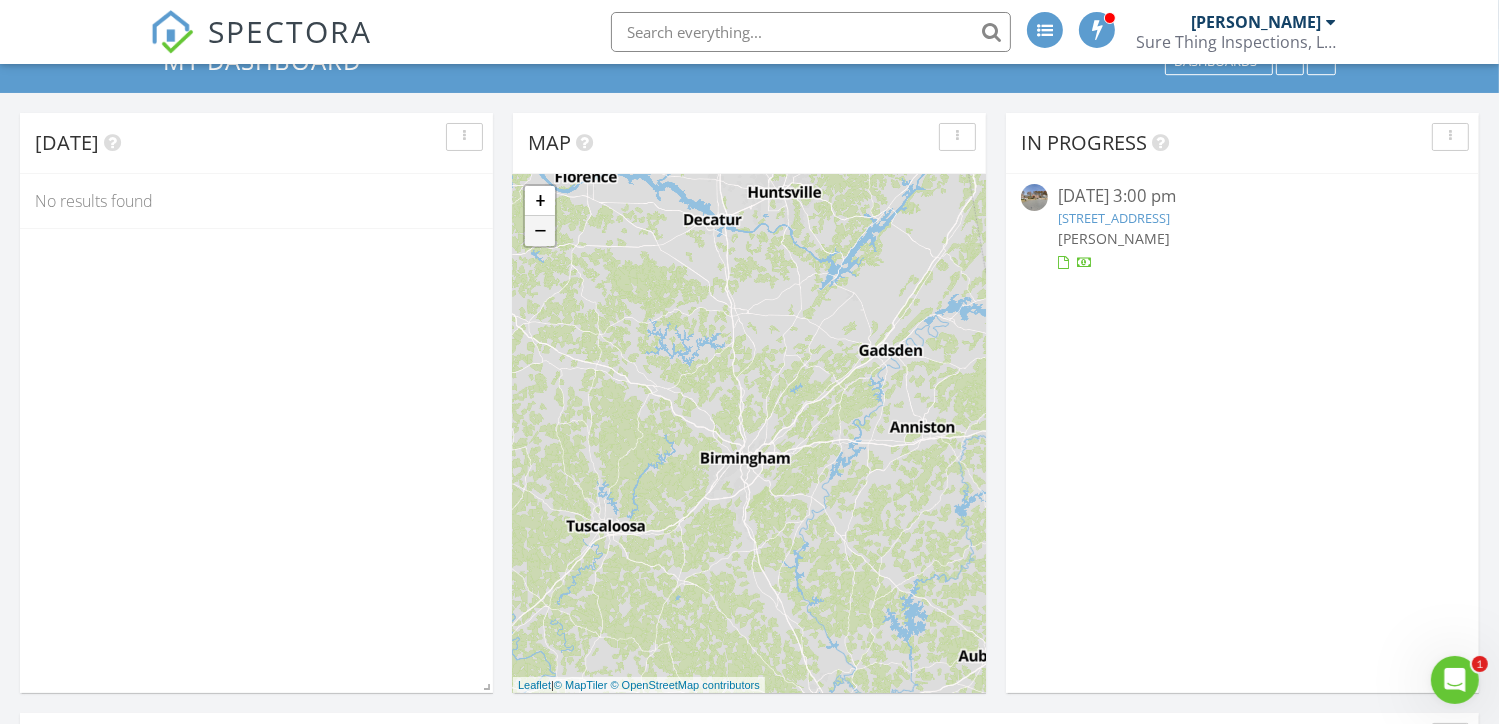 click on "−" at bounding box center [540, 231] 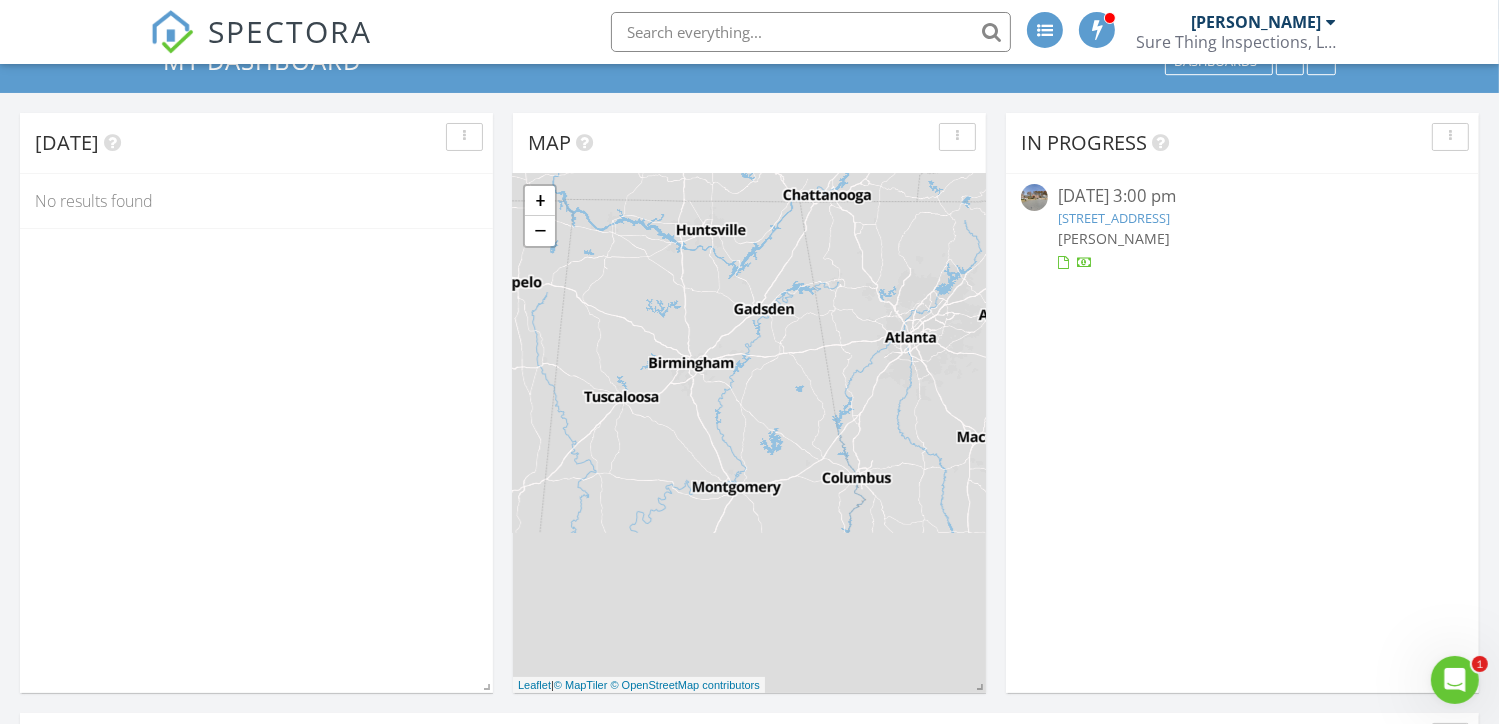 drag, startPoint x: 901, startPoint y: 344, endPoint x: 576, endPoint y: 318, distance: 326.03833 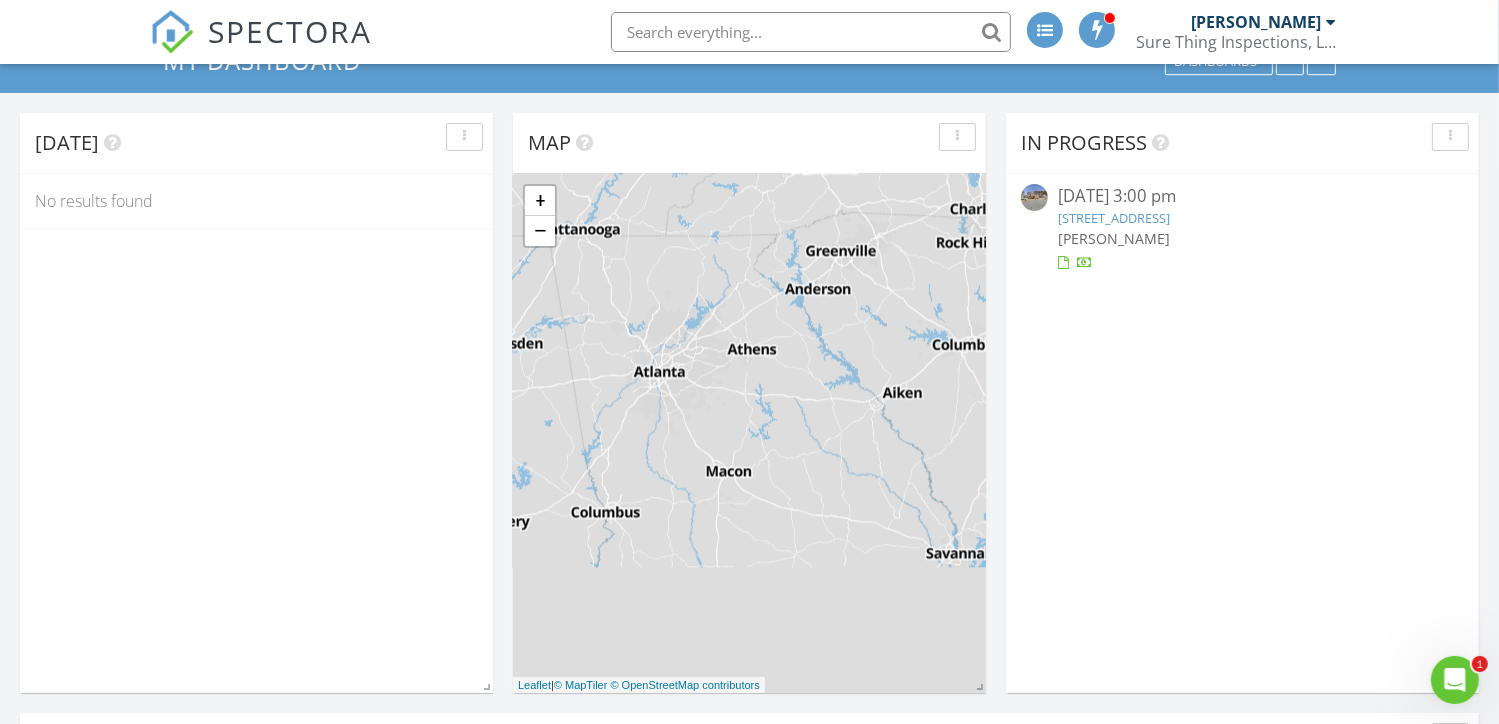 drag, startPoint x: 896, startPoint y: 365, endPoint x: 638, endPoint y: 400, distance: 260.36322 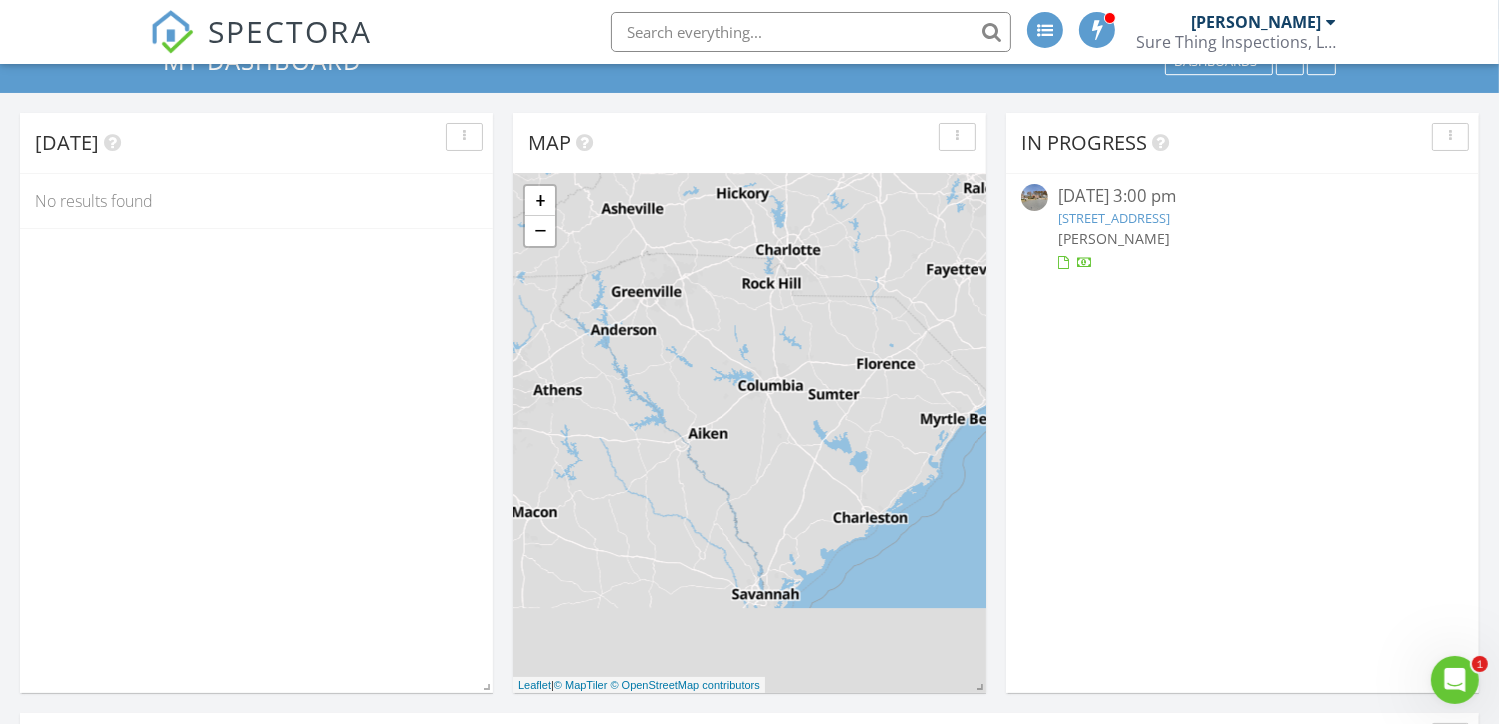 drag, startPoint x: 888, startPoint y: 394, endPoint x: 765, endPoint y: 430, distance: 128.16005 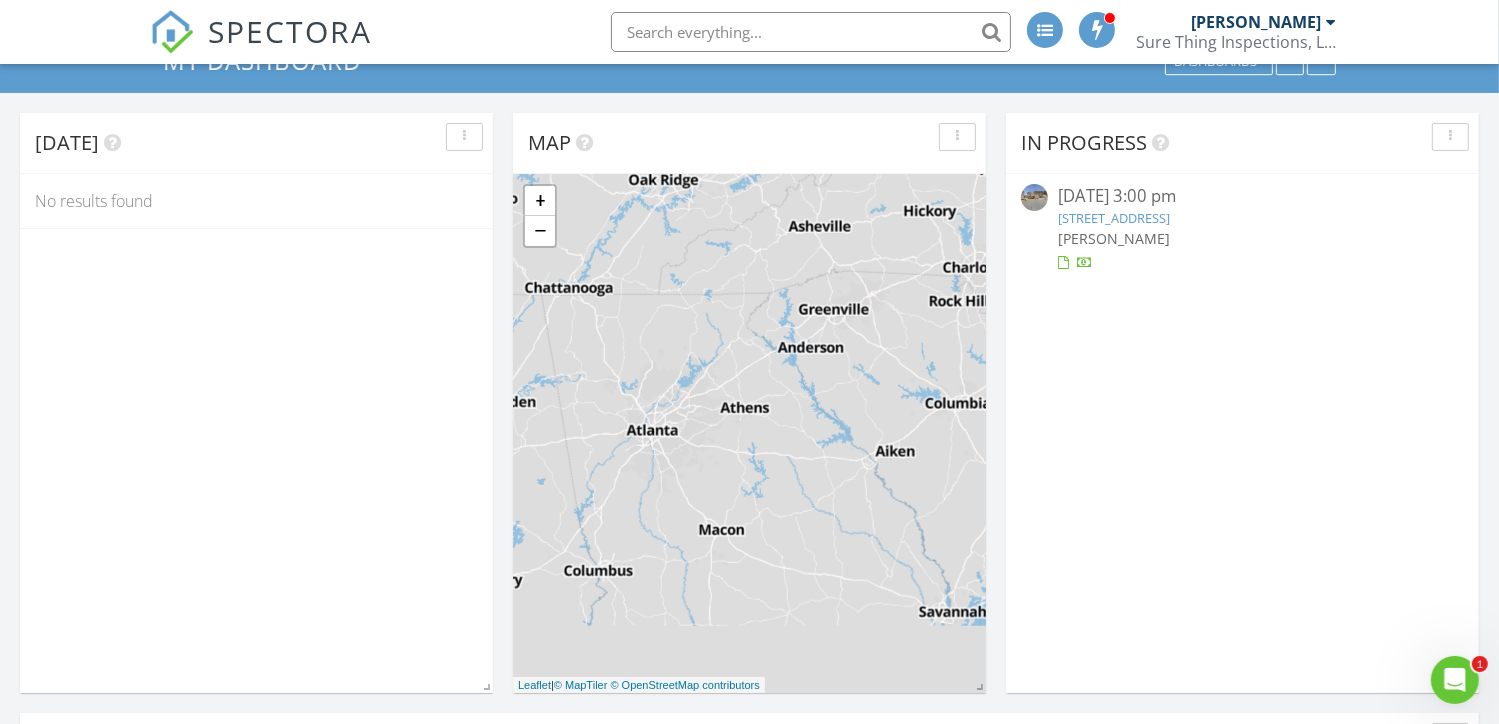 drag, startPoint x: 765, startPoint y: 430, endPoint x: 891, endPoint y: 452, distance: 127.90621 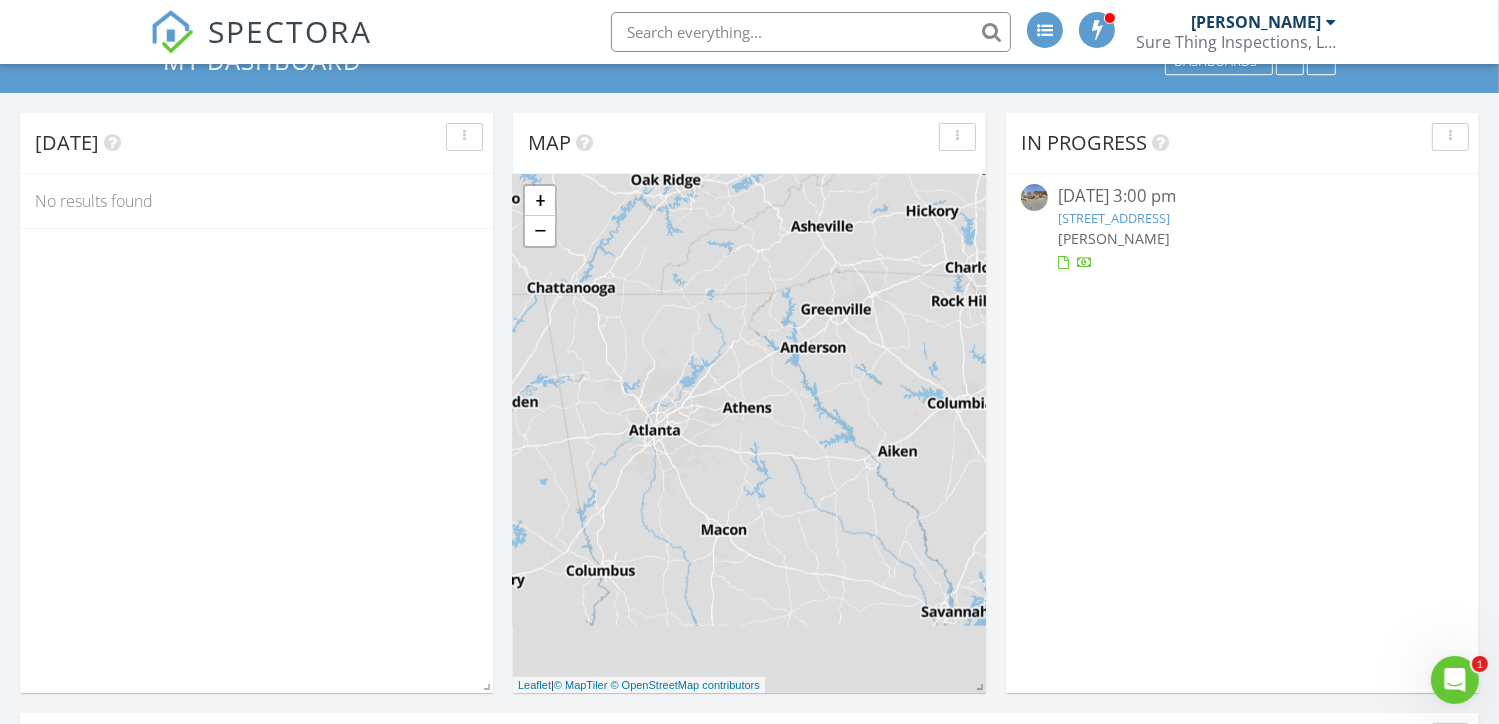 click on "Today             No results found" at bounding box center [256, 403] 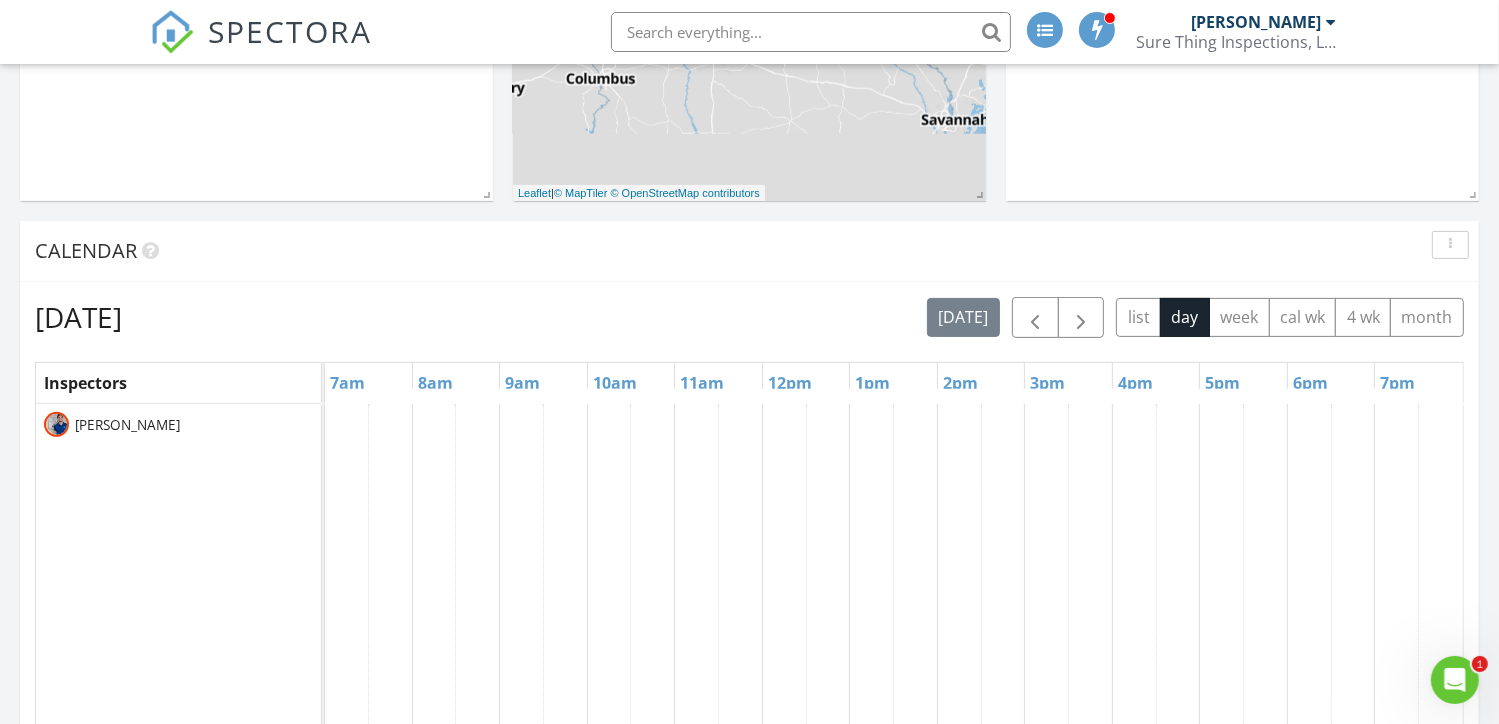 scroll, scrollTop: 580, scrollLeft: 0, axis: vertical 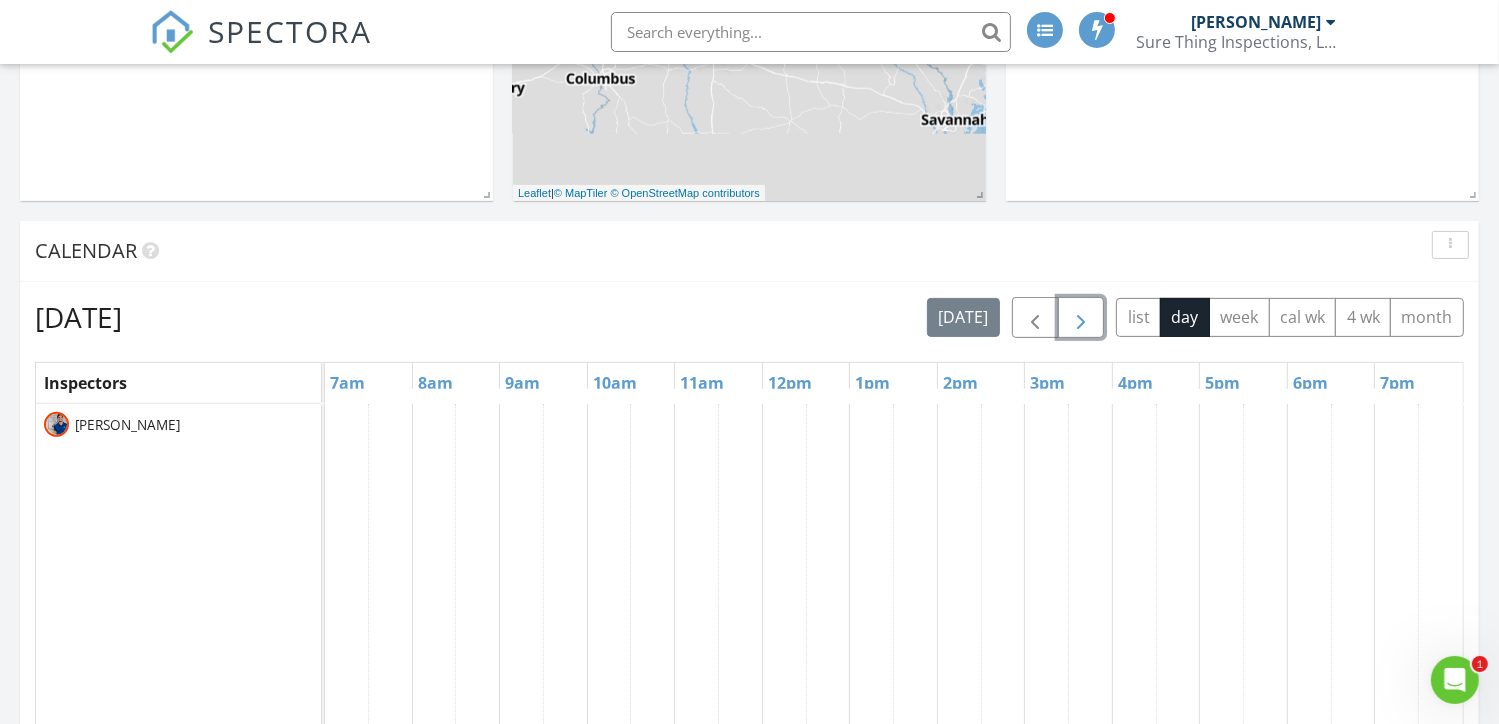 click at bounding box center (1081, 318) 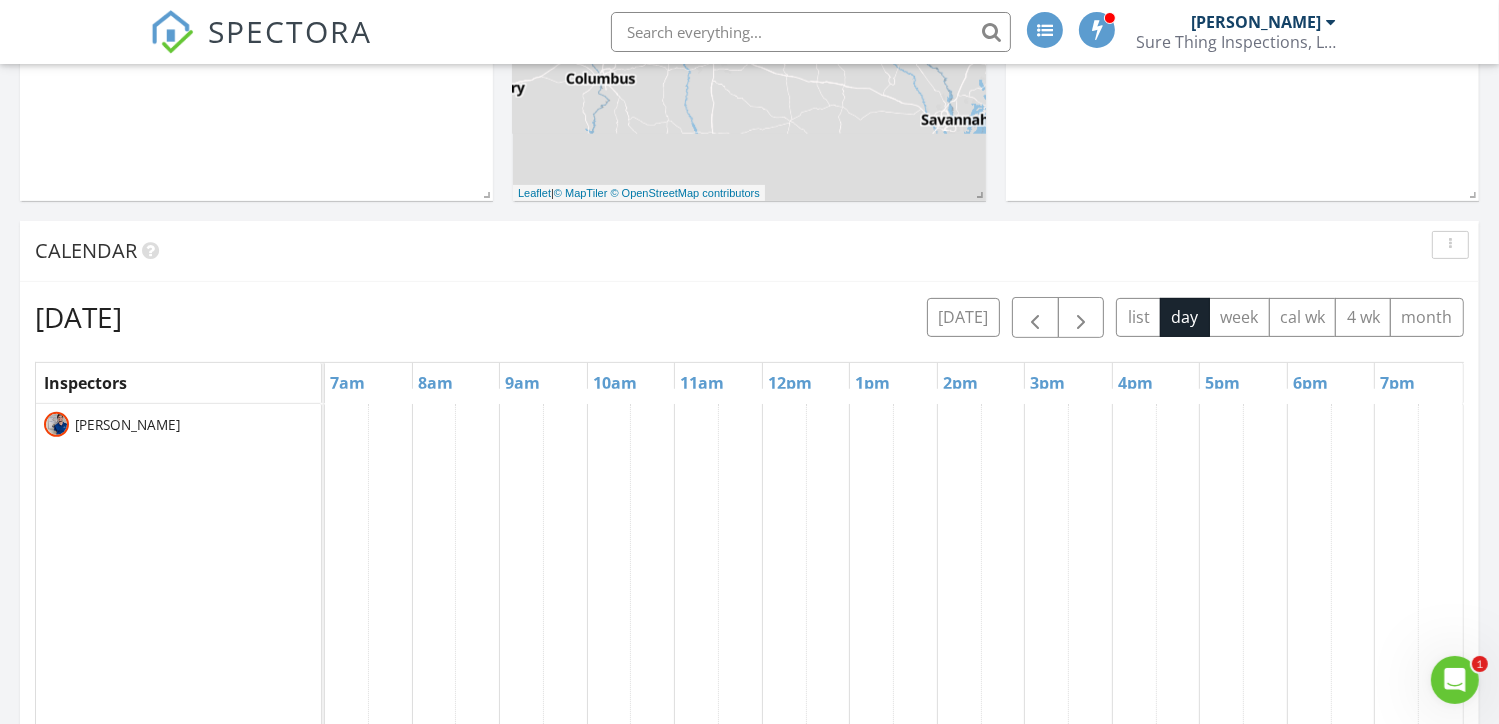 click on "Calendar" at bounding box center [734, 251] 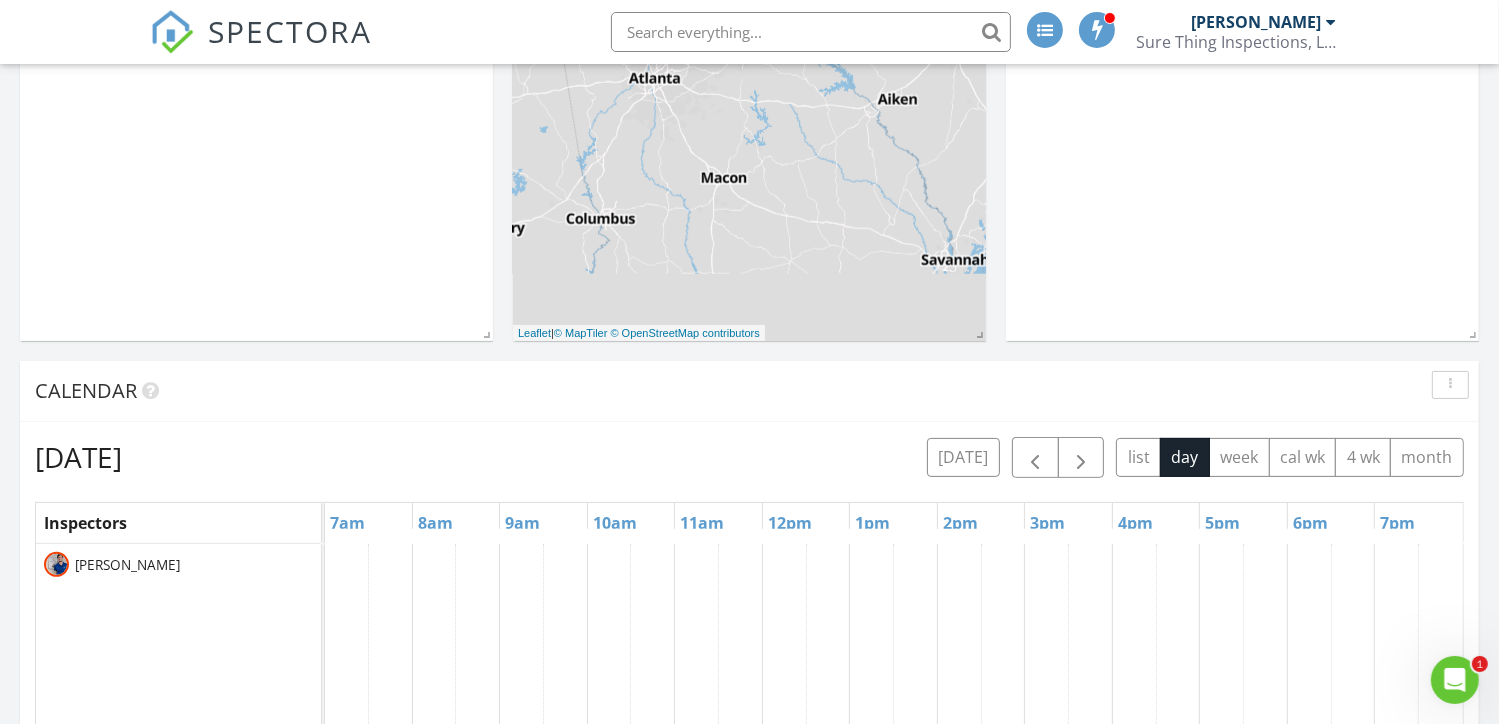 scroll, scrollTop: 0, scrollLeft: 0, axis: both 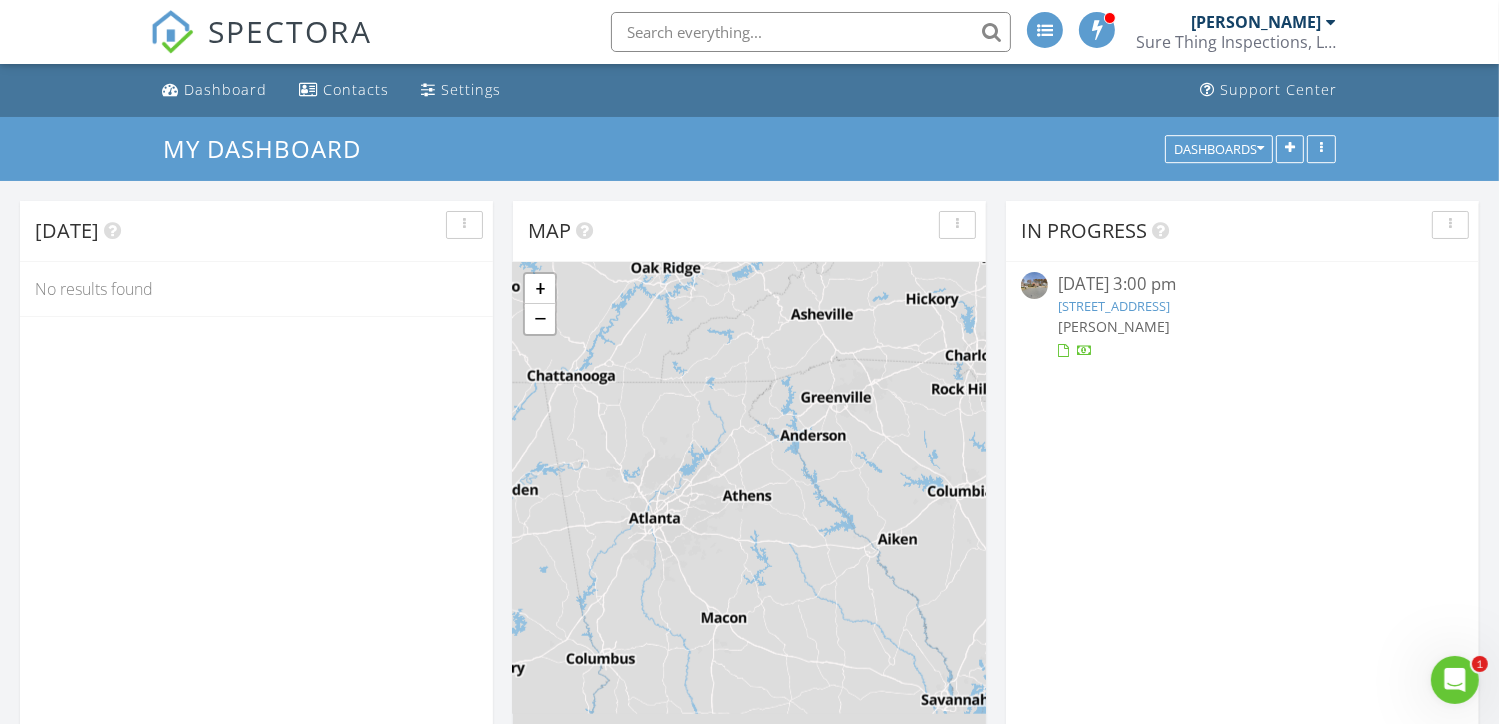 click at bounding box center [1098, 29] 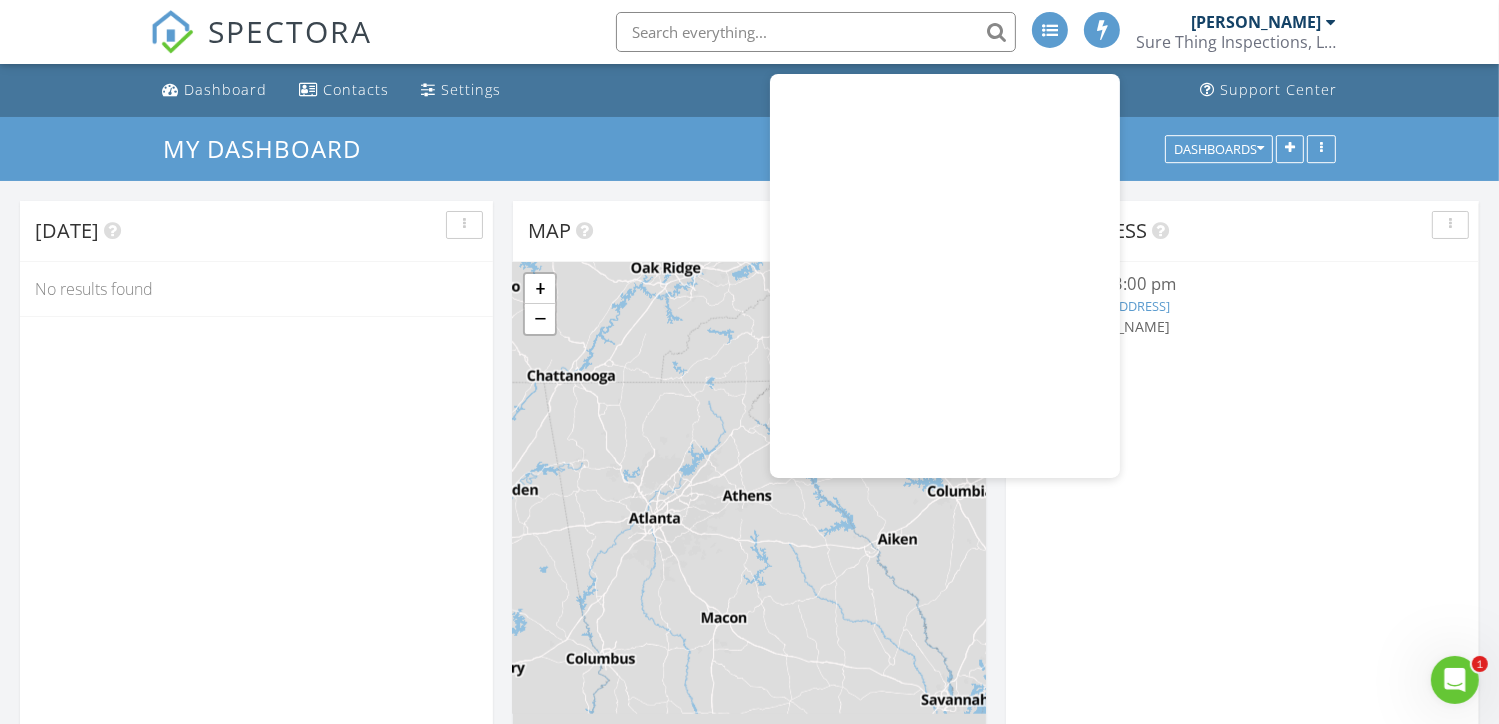 click on "In Progress" at bounding box center (1227, 231) 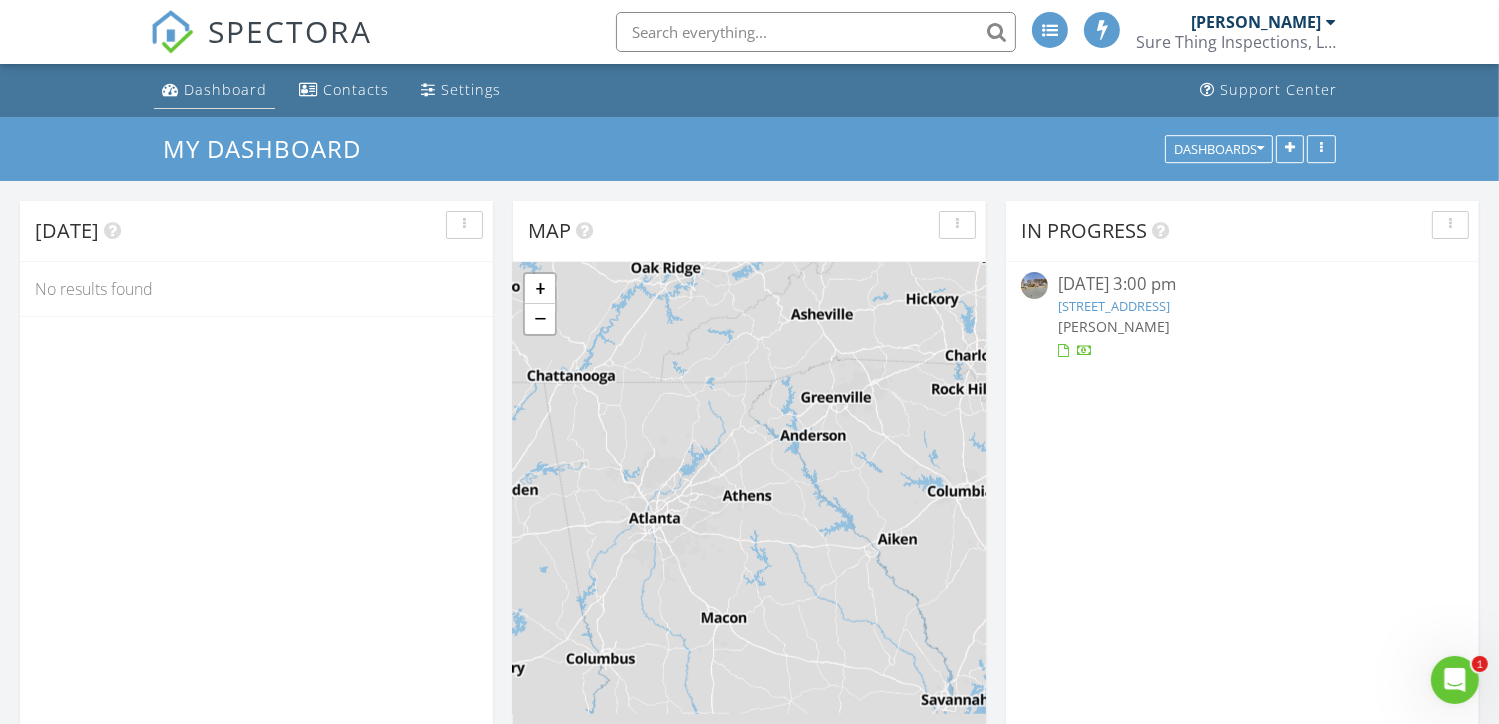 click on "Dashboard" at bounding box center [225, 89] 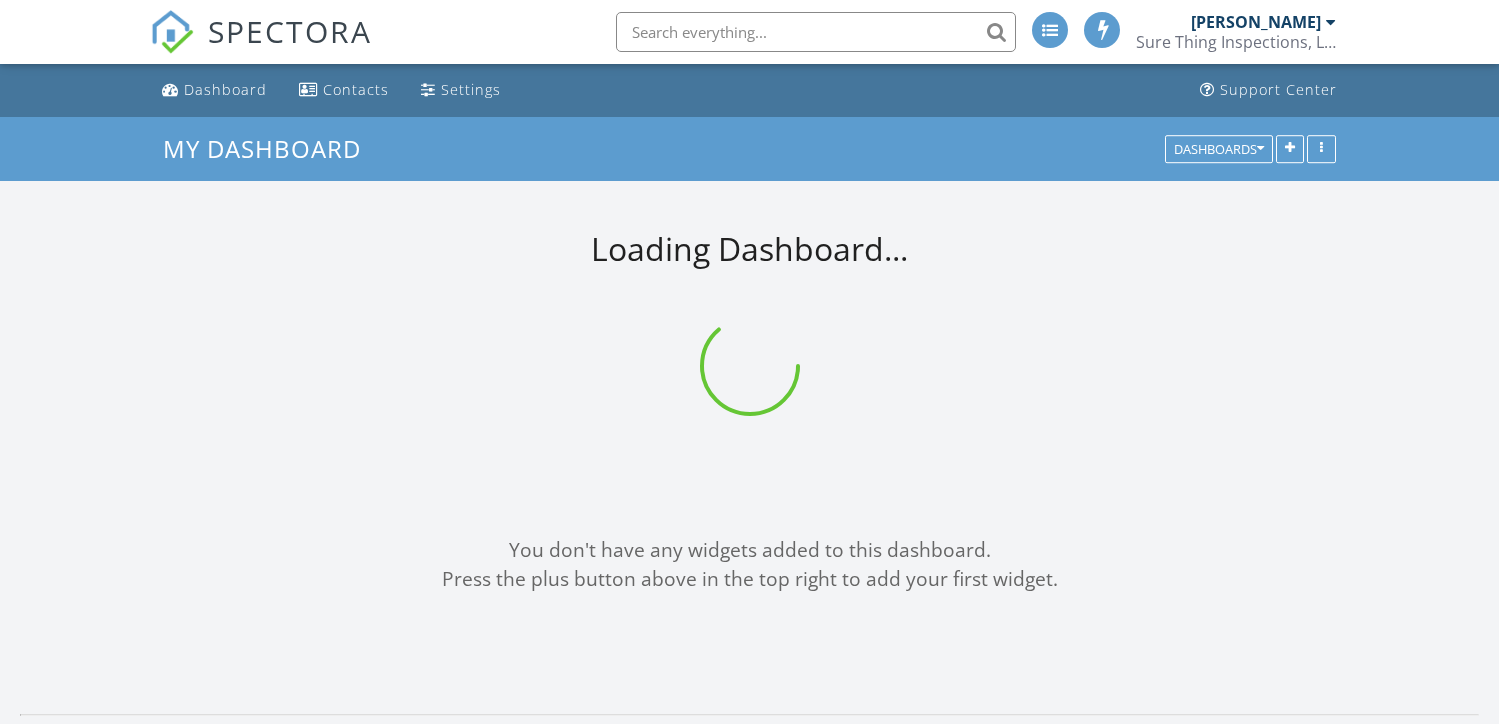 scroll, scrollTop: 0, scrollLeft: 0, axis: both 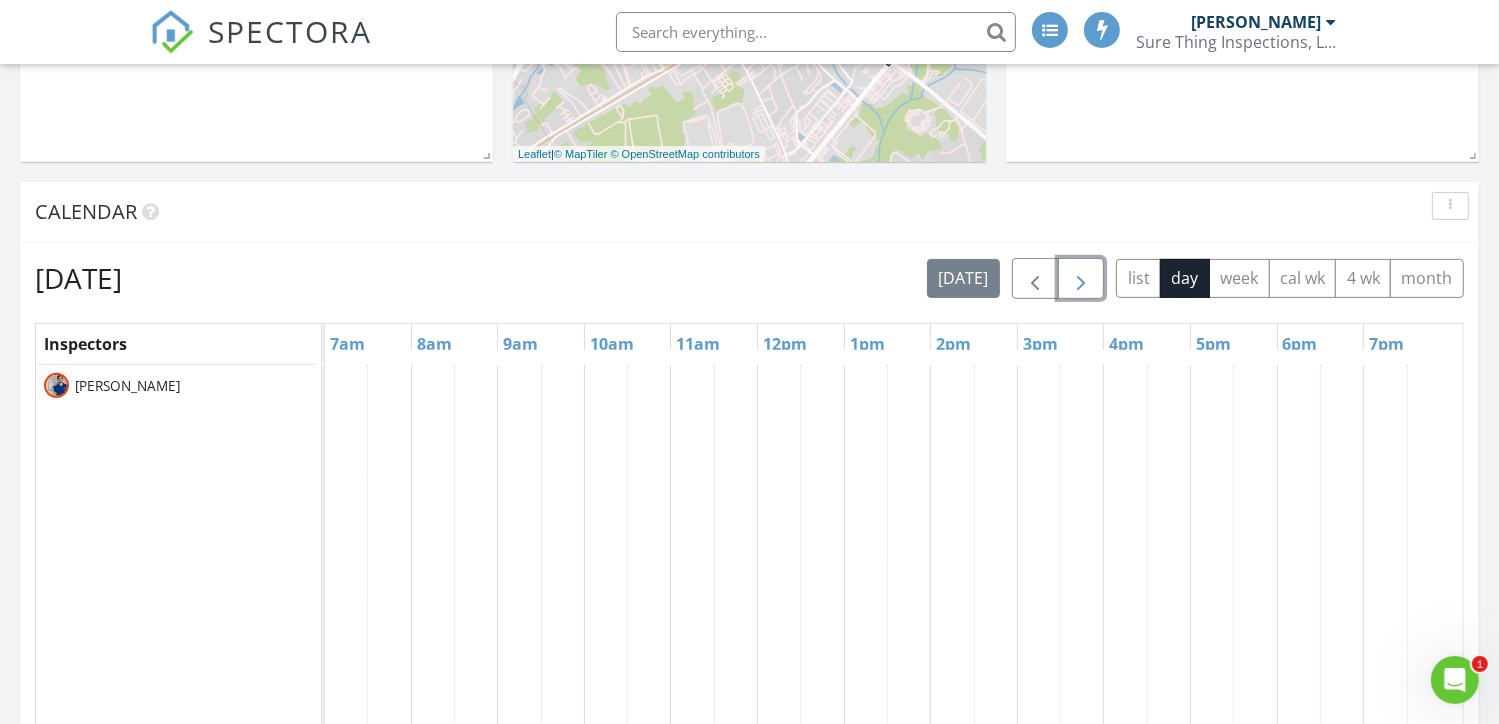 click at bounding box center [1081, 278] 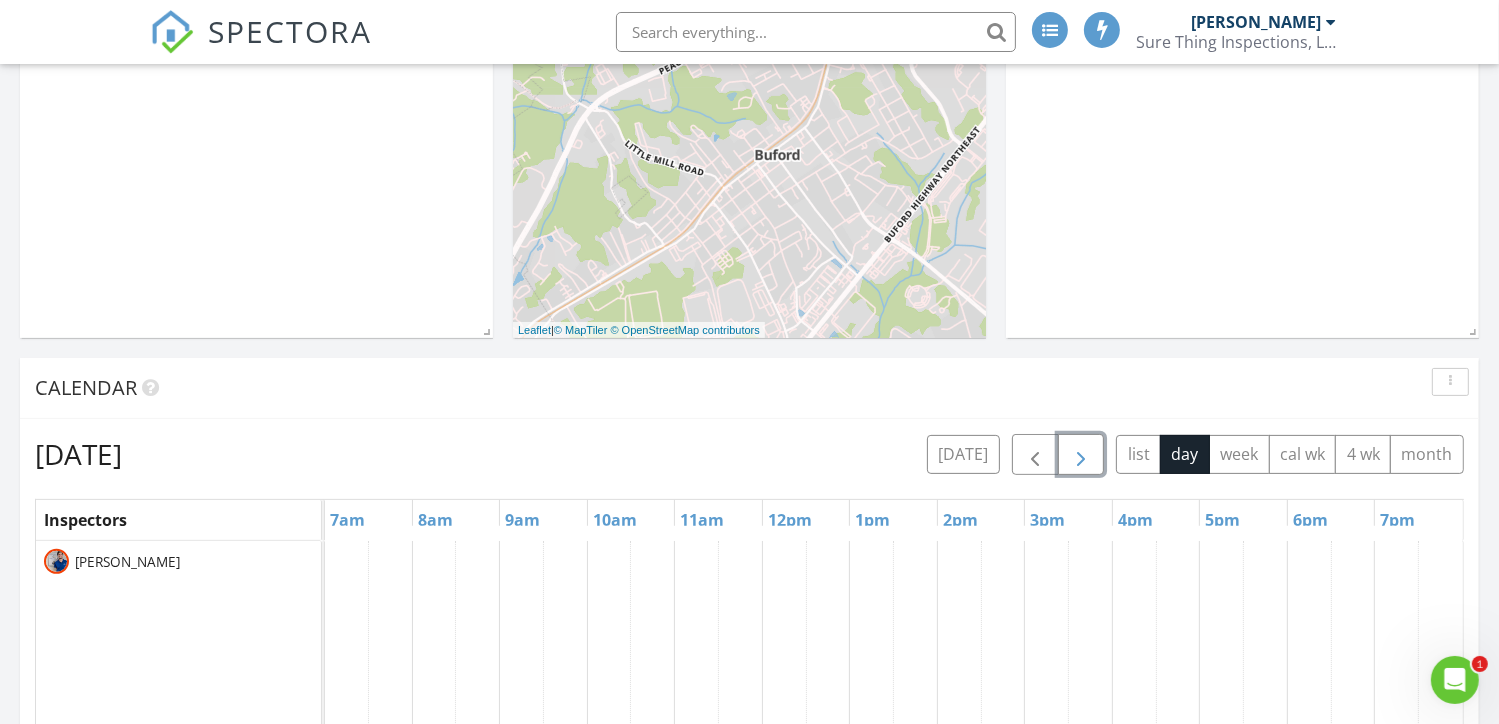 scroll, scrollTop: 440, scrollLeft: 0, axis: vertical 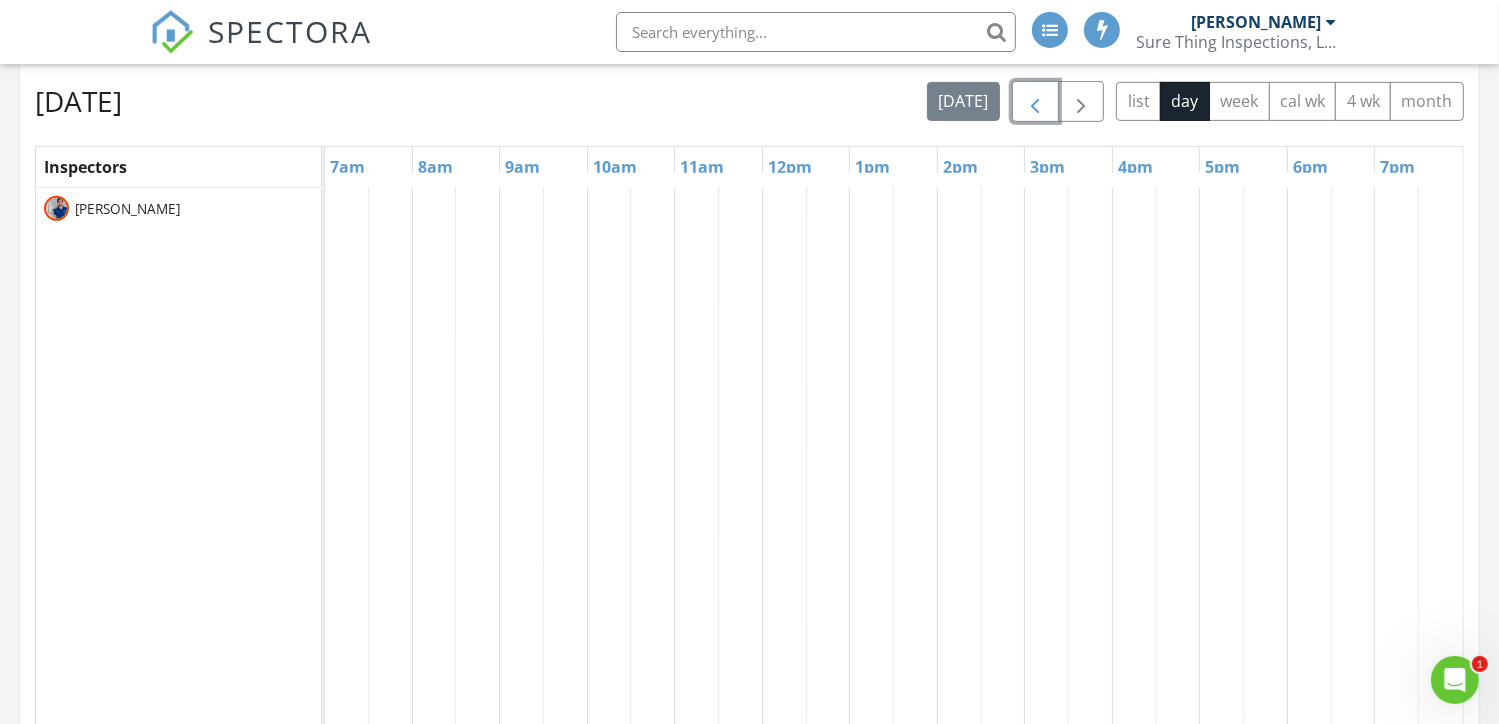 click at bounding box center (1035, 102) 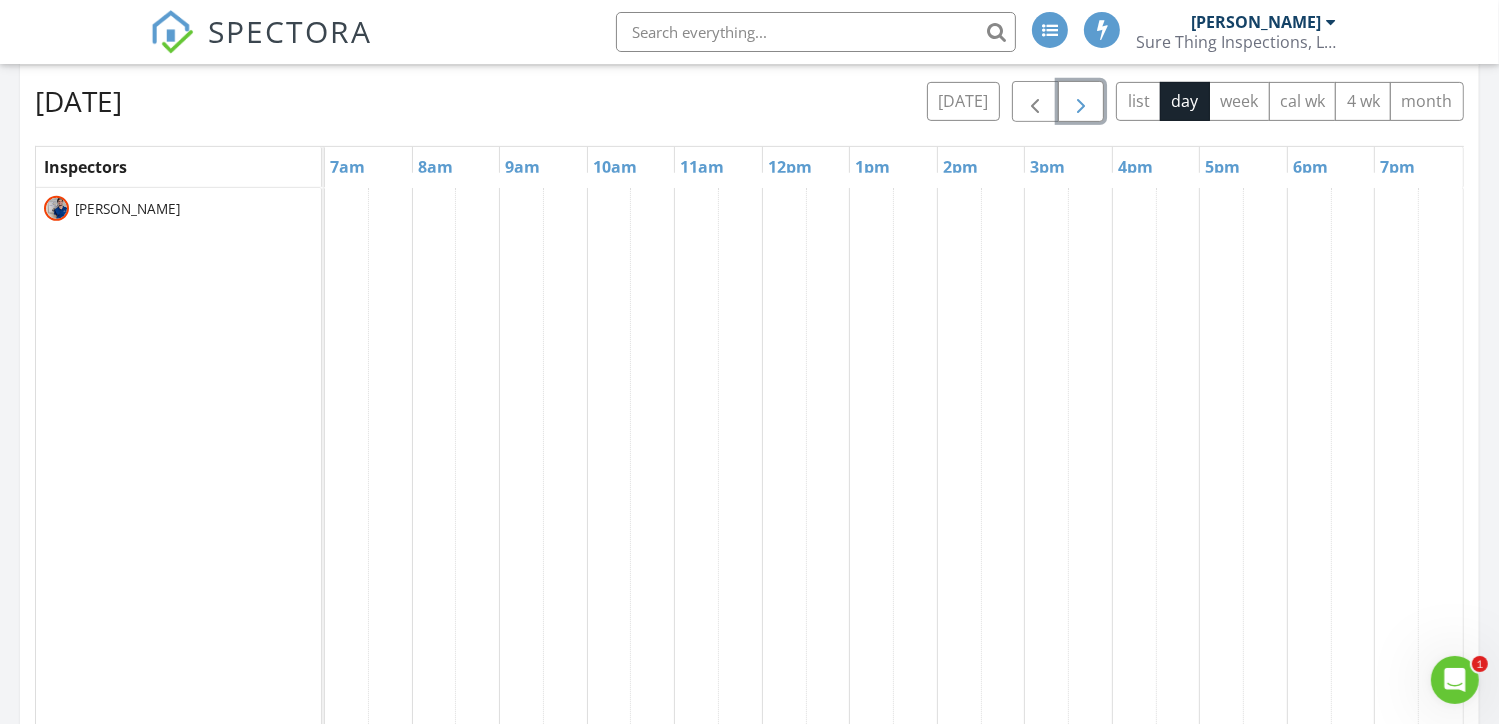 click at bounding box center (1081, 101) 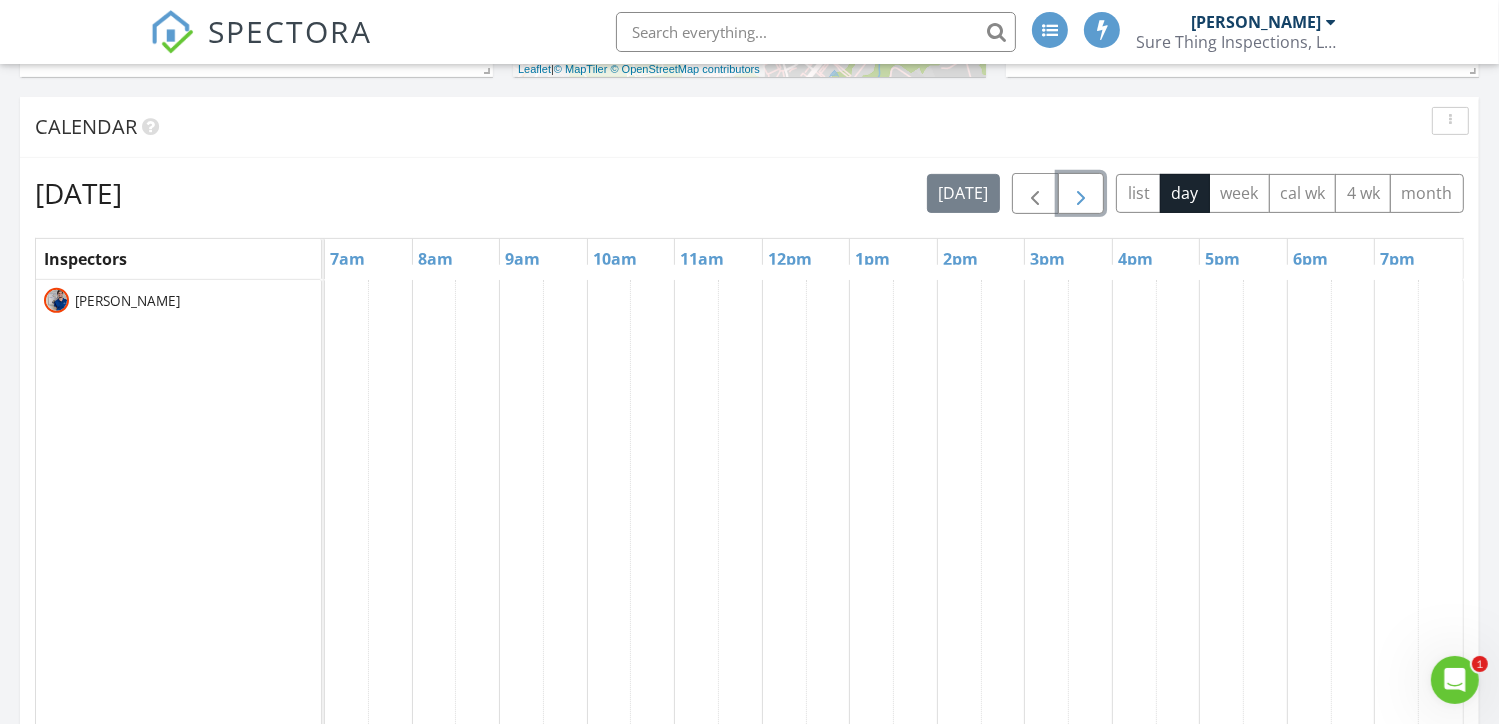 scroll, scrollTop: 732, scrollLeft: 0, axis: vertical 